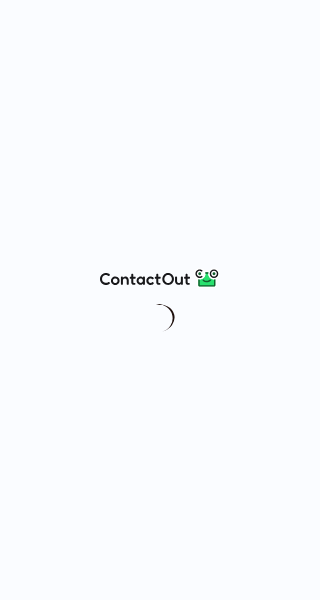 scroll, scrollTop: 0, scrollLeft: 0, axis: both 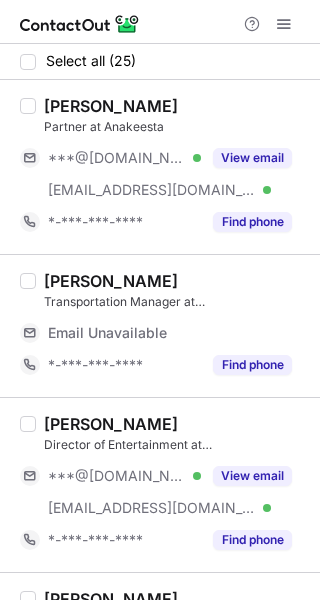 click on "Find phone" at bounding box center [252, 365] 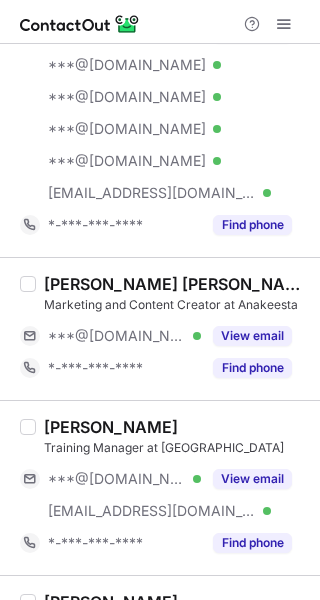 scroll, scrollTop: 800, scrollLeft: 0, axis: vertical 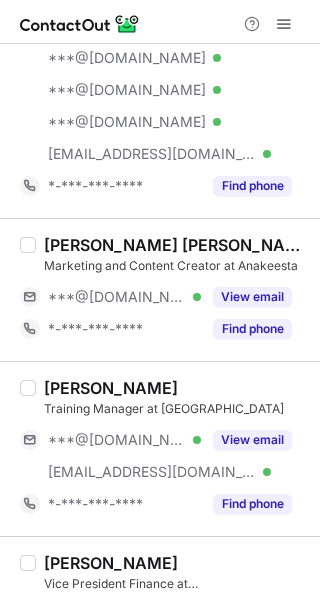 click on "Find phone" at bounding box center [252, 504] 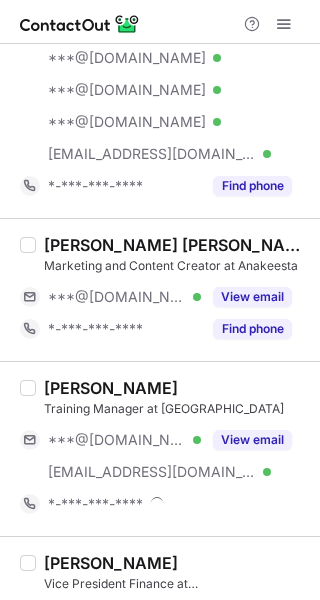 scroll, scrollTop: 933, scrollLeft: 0, axis: vertical 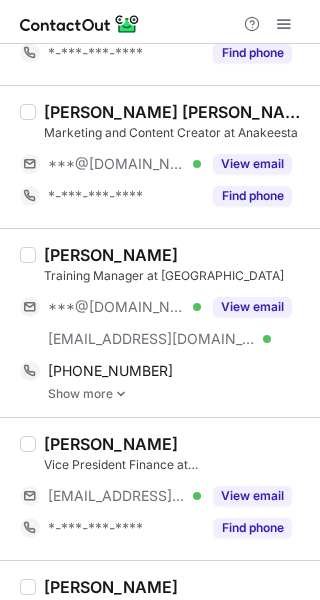 click at bounding box center (121, 394) 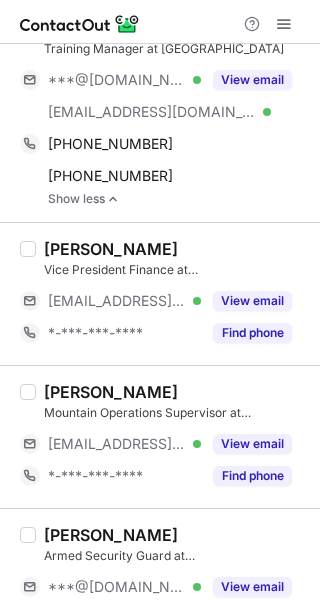 scroll, scrollTop: 1200, scrollLeft: 0, axis: vertical 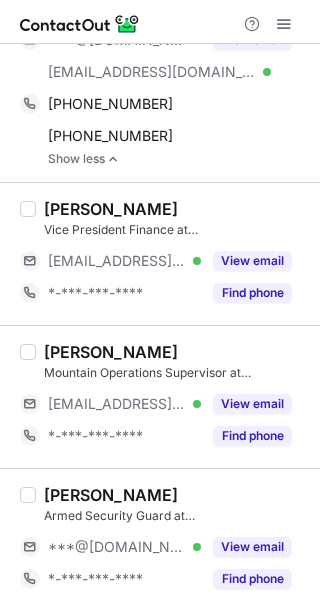 click on "Find phone" at bounding box center (246, 436) 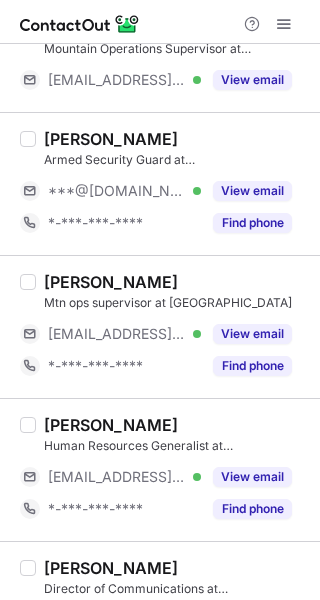 scroll, scrollTop: 1600, scrollLeft: 0, axis: vertical 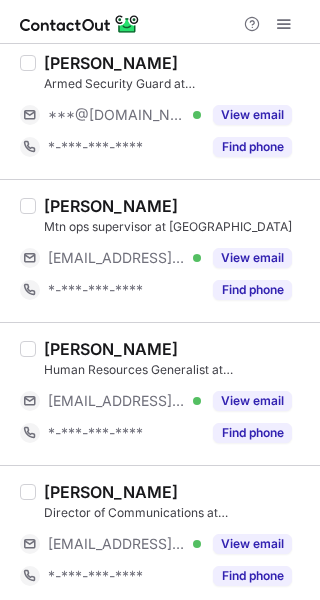 click on "Find phone" at bounding box center [252, 433] 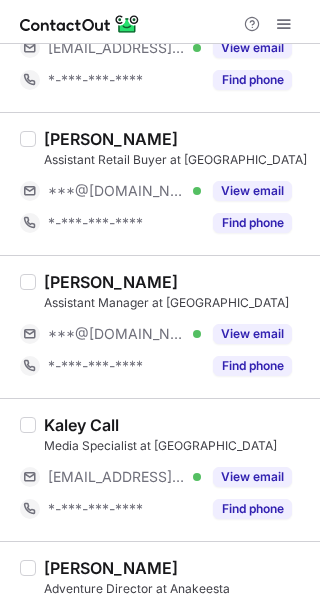 scroll, scrollTop: 2133, scrollLeft: 0, axis: vertical 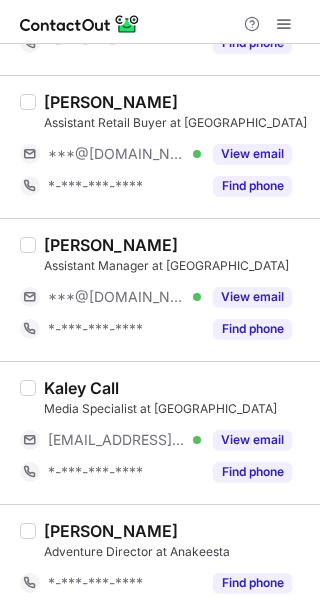 click on "Find phone" at bounding box center [252, 472] 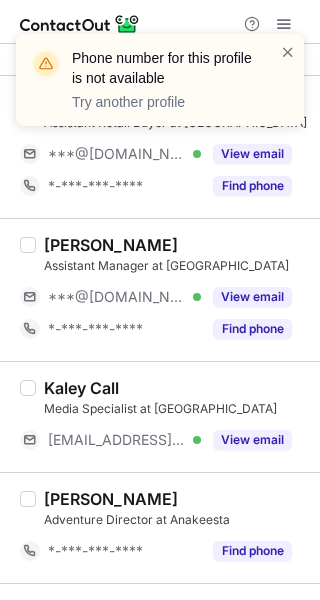 click on "Find phone" at bounding box center [252, 329] 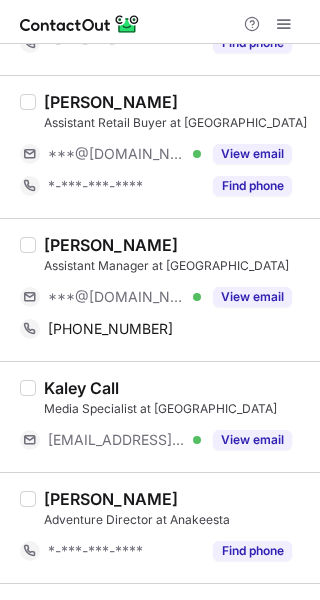 click on "Find phone" at bounding box center (252, 186) 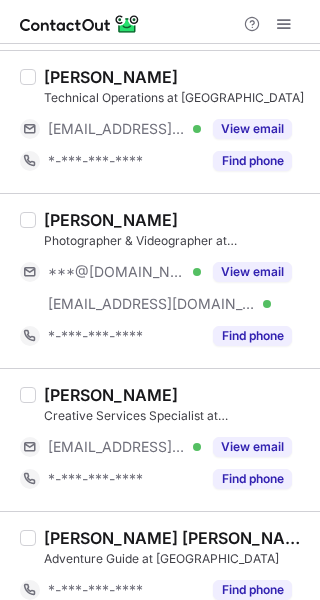 scroll, scrollTop: 2657, scrollLeft: 0, axis: vertical 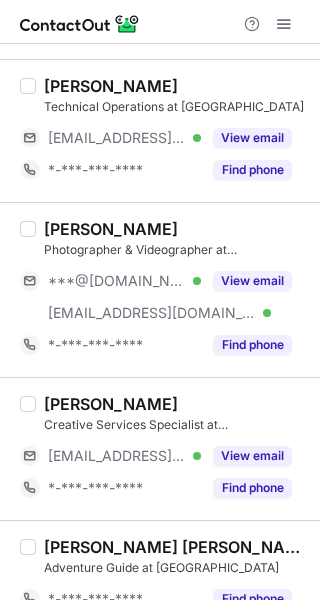click on "Find phone" at bounding box center (252, 345) 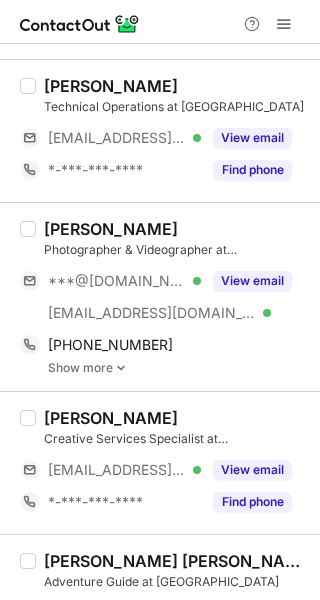 click at bounding box center (121, 368) 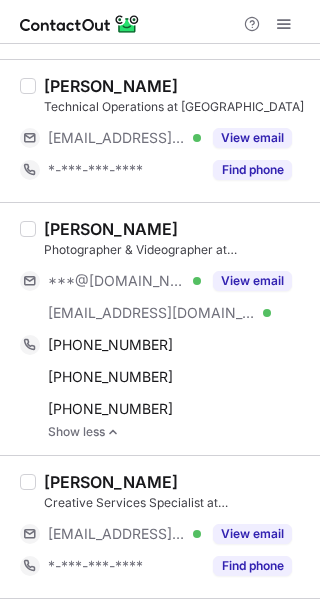 scroll, scrollTop: 2524, scrollLeft: 0, axis: vertical 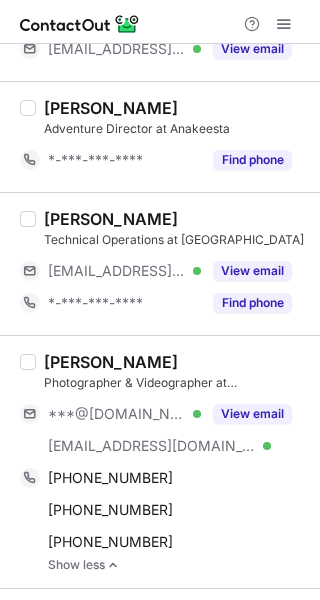 click on "Find phone" at bounding box center (252, 303) 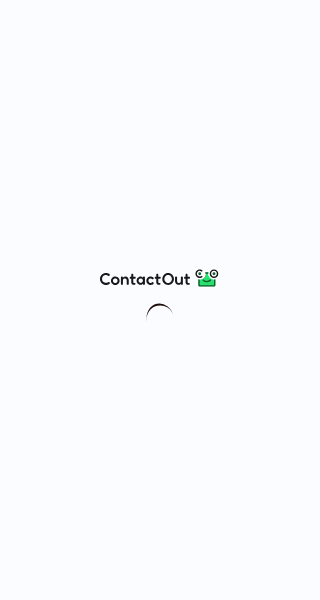 scroll, scrollTop: 0, scrollLeft: 0, axis: both 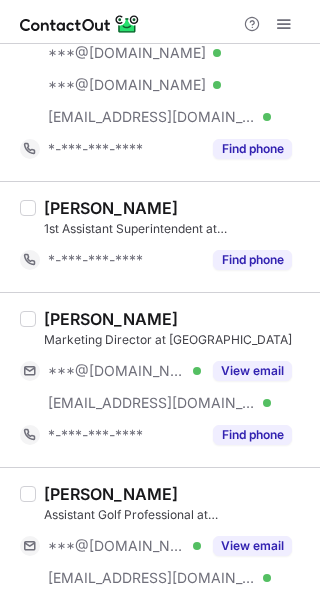 click on "Find phone" at bounding box center (252, 435) 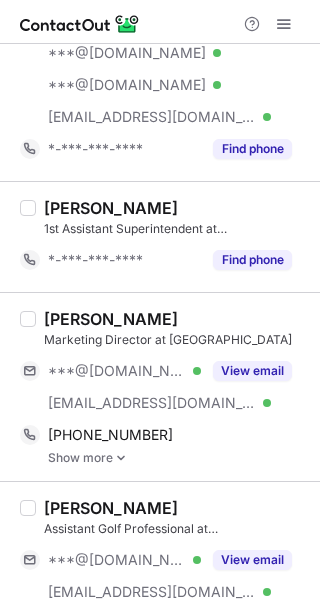 click at bounding box center (121, 458) 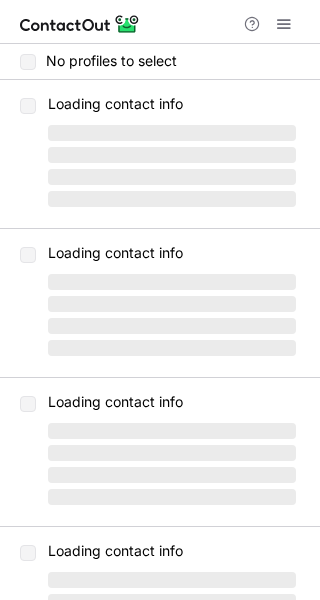 scroll, scrollTop: 0, scrollLeft: 0, axis: both 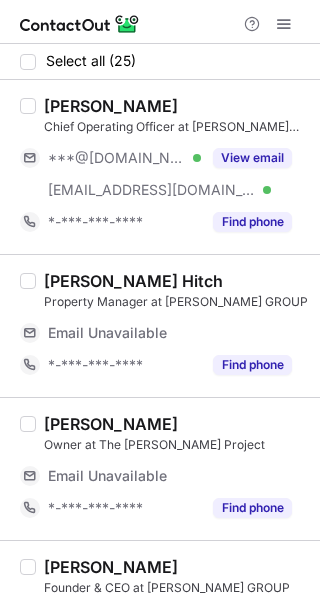 click on "Find phone" at bounding box center [252, 365] 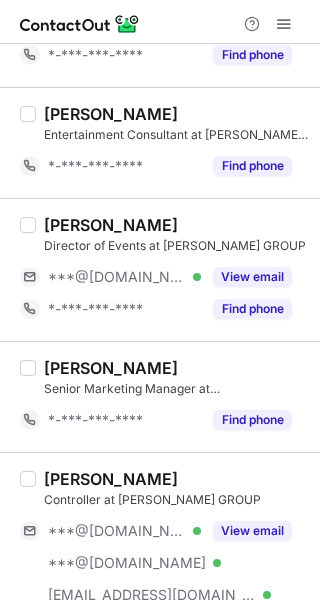scroll, scrollTop: 533, scrollLeft: 0, axis: vertical 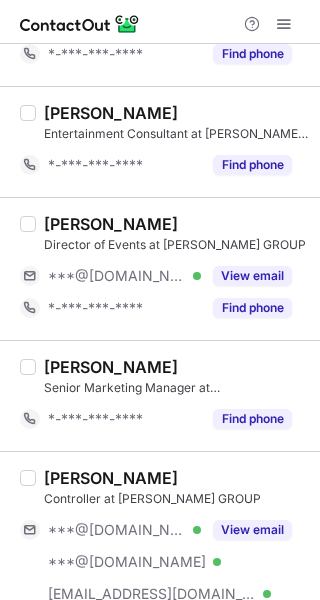 click on "Find phone" at bounding box center [252, 419] 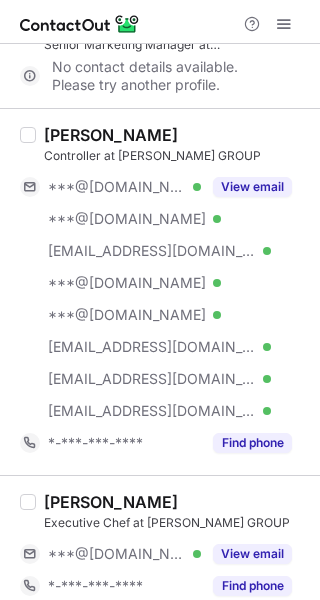 scroll, scrollTop: 933, scrollLeft: 0, axis: vertical 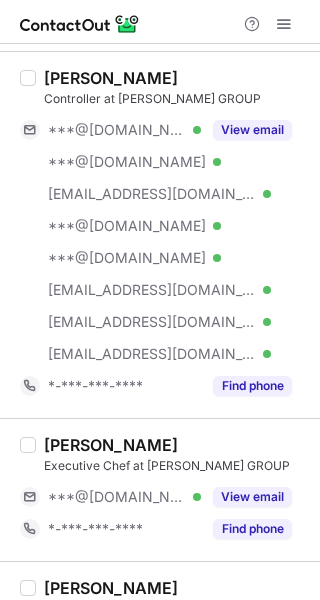 click on "Find phone" at bounding box center (252, 529) 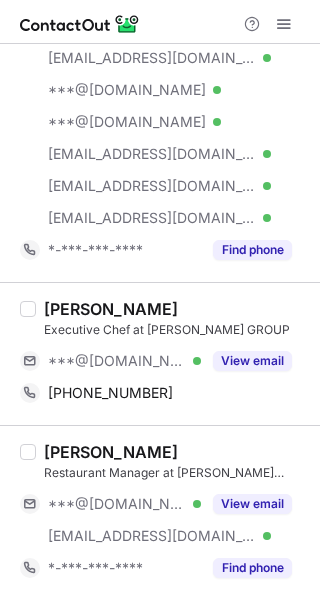 scroll, scrollTop: 1200, scrollLeft: 0, axis: vertical 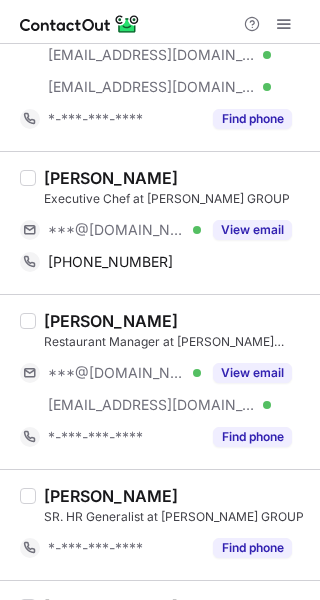 click on "Find phone" at bounding box center [252, 437] 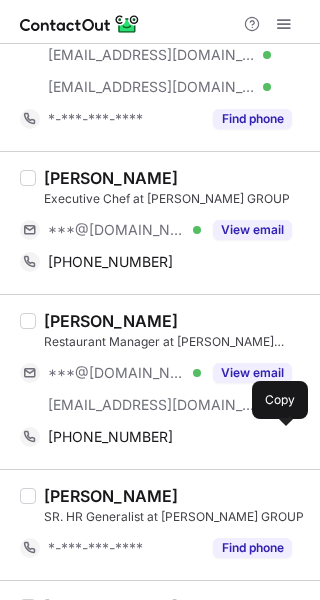 type 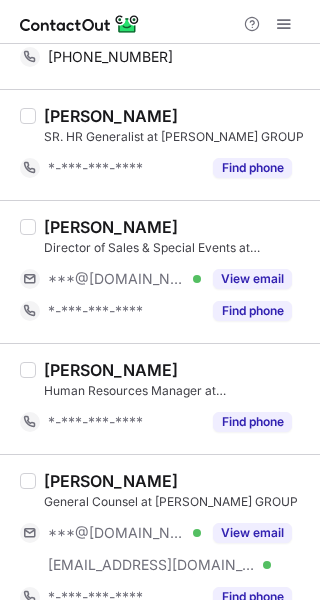 scroll, scrollTop: 1600, scrollLeft: 0, axis: vertical 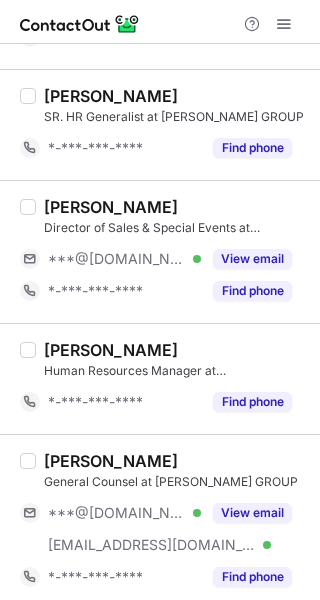 click on "Find phone" at bounding box center (252, 402) 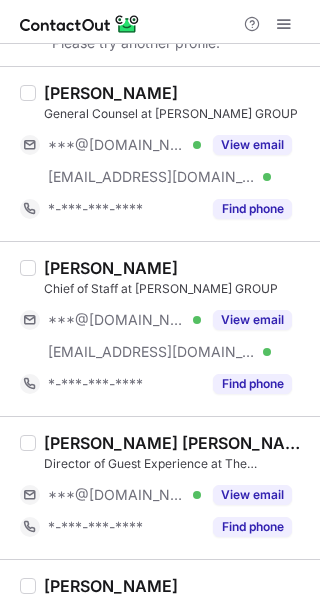 scroll, scrollTop: 2000, scrollLeft: 0, axis: vertical 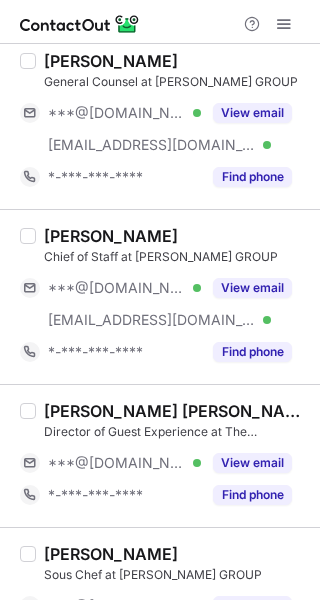 click on "Find phone" at bounding box center [252, 495] 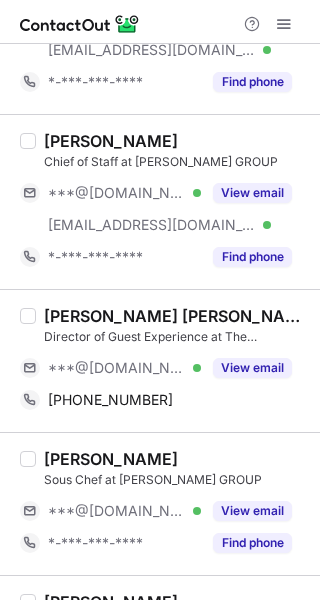 scroll, scrollTop: 2133, scrollLeft: 0, axis: vertical 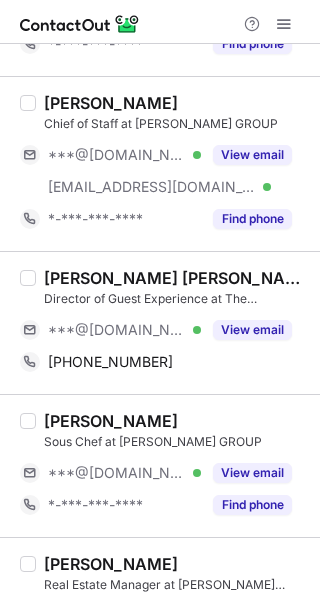 click on "Find phone" at bounding box center (252, 505) 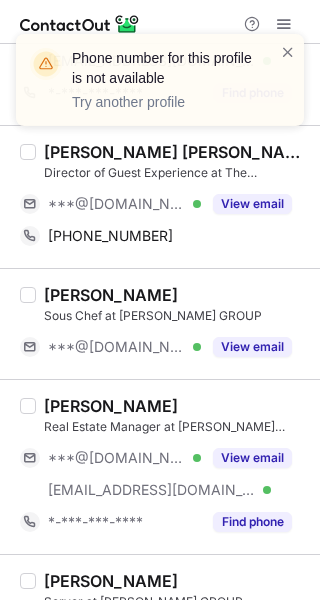 scroll, scrollTop: 2400, scrollLeft: 0, axis: vertical 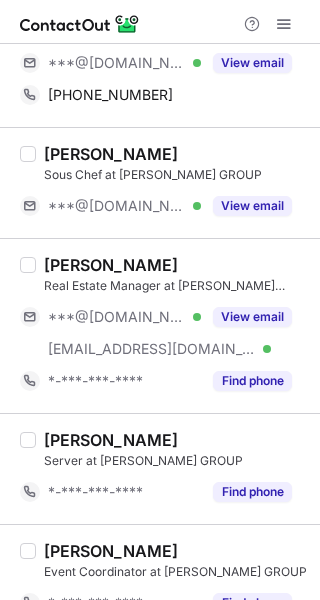 click on "Find phone" at bounding box center [252, 381] 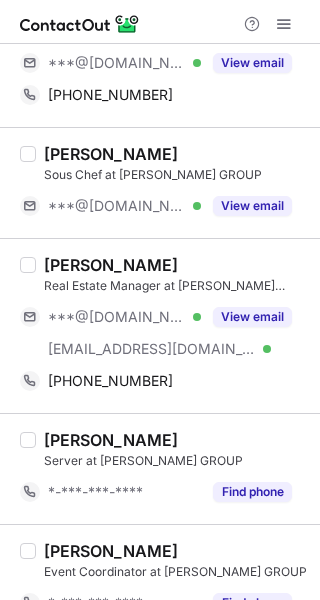 click on "Find phone" at bounding box center [252, 492] 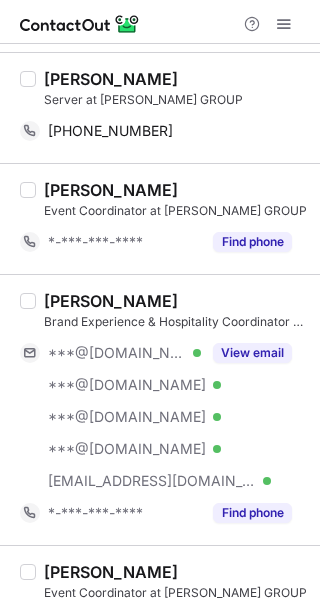 scroll, scrollTop: 2800, scrollLeft: 0, axis: vertical 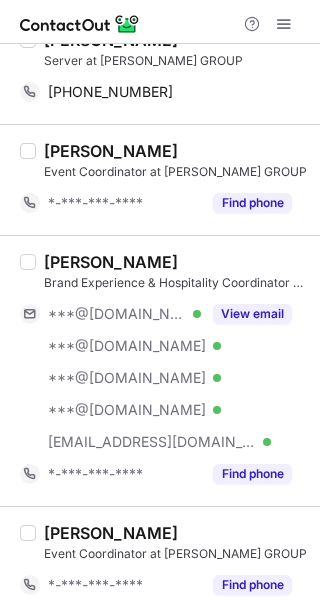 click on "Find phone" at bounding box center [252, 474] 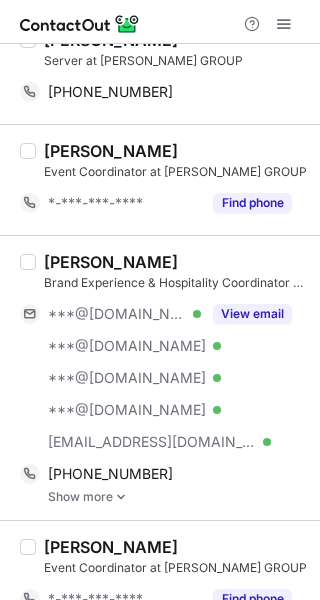 click at bounding box center (121, 497) 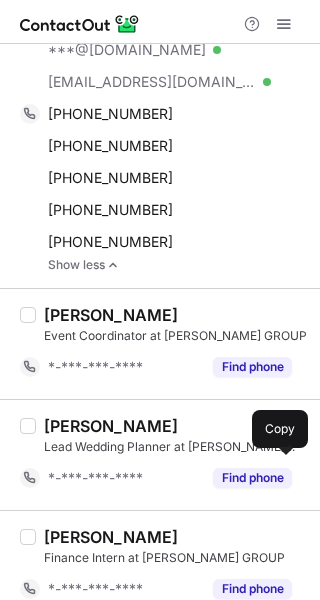 scroll, scrollTop: 3200, scrollLeft: 0, axis: vertical 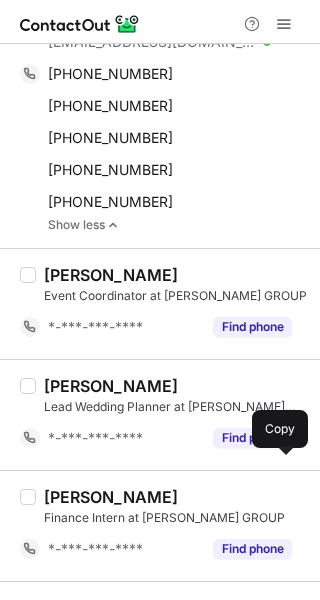 click on "Find phone" at bounding box center (252, 327) 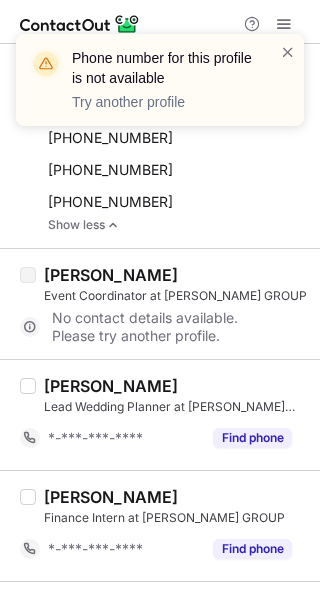 click on "Find phone" at bounding box center [252, 438] 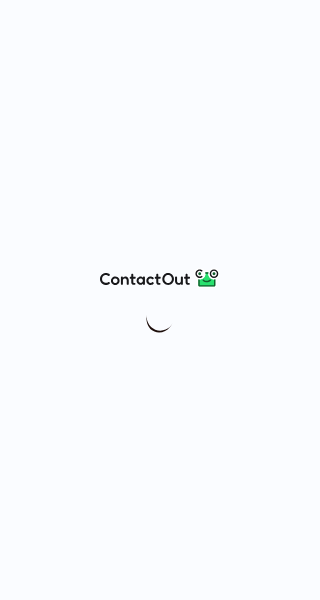 scroll, scrollTop: 0, scrollLeft: 0, axis: both 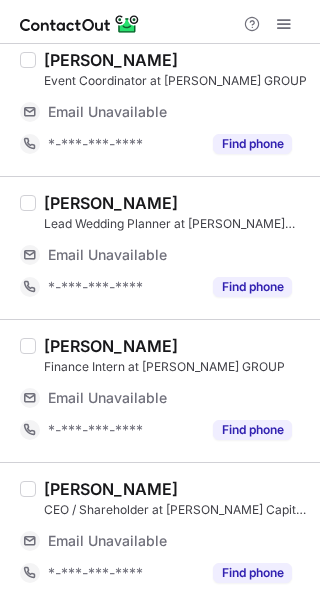 click on "Find phone" at bounding box center [252, 430] 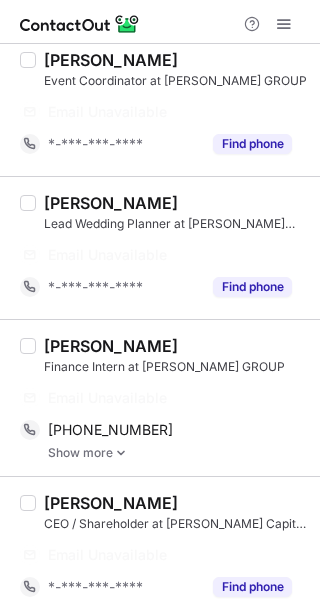 click at bounding box center (121, 453) 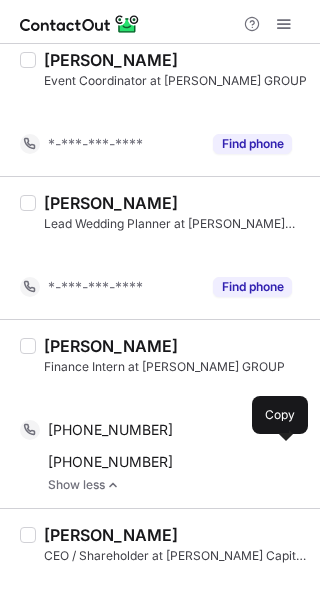 scroll, scrollTop: 3223, scrollLeft: 0, axis: vertical 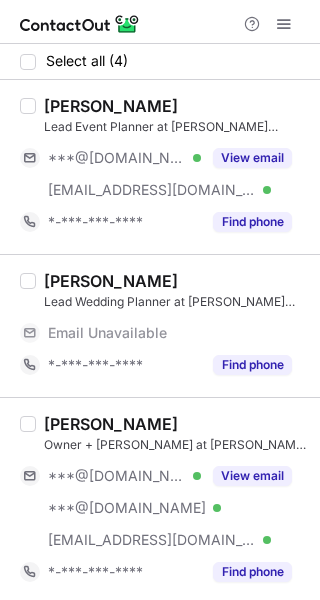 click on "Find phone" at bounding box center [252, 222] 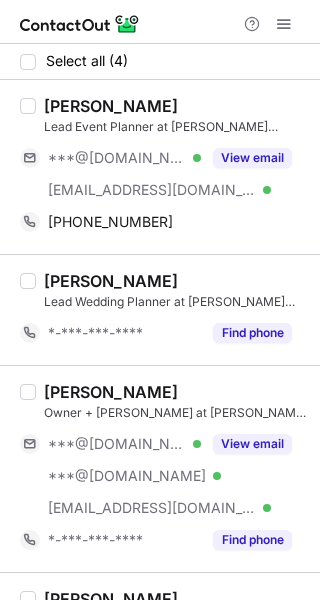 click on "Find phone" at bounding box center (252, 333) 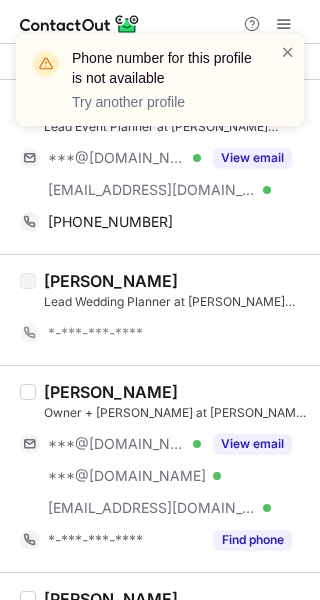 scroll, scrollTop: 82, scrollLeft: 0, axis: vertical 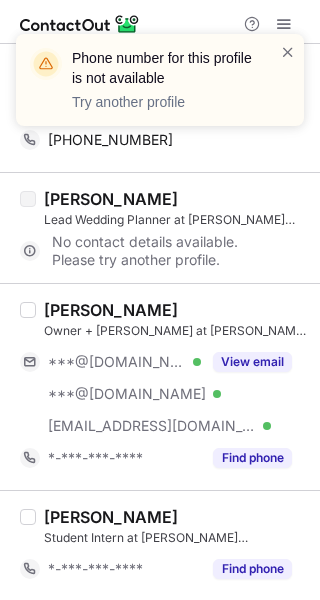 click on "Find phone" at bounding box center (252, 569) 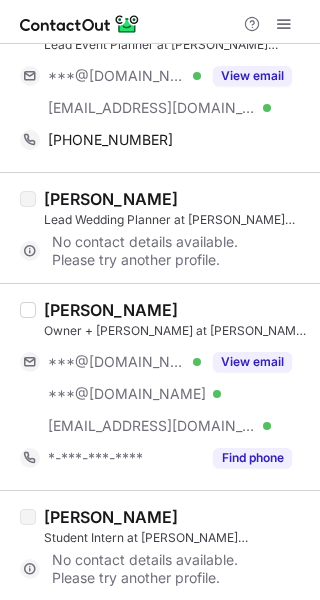 scroll, scrollTop: 0, scrollLeft: 0, axis: both 